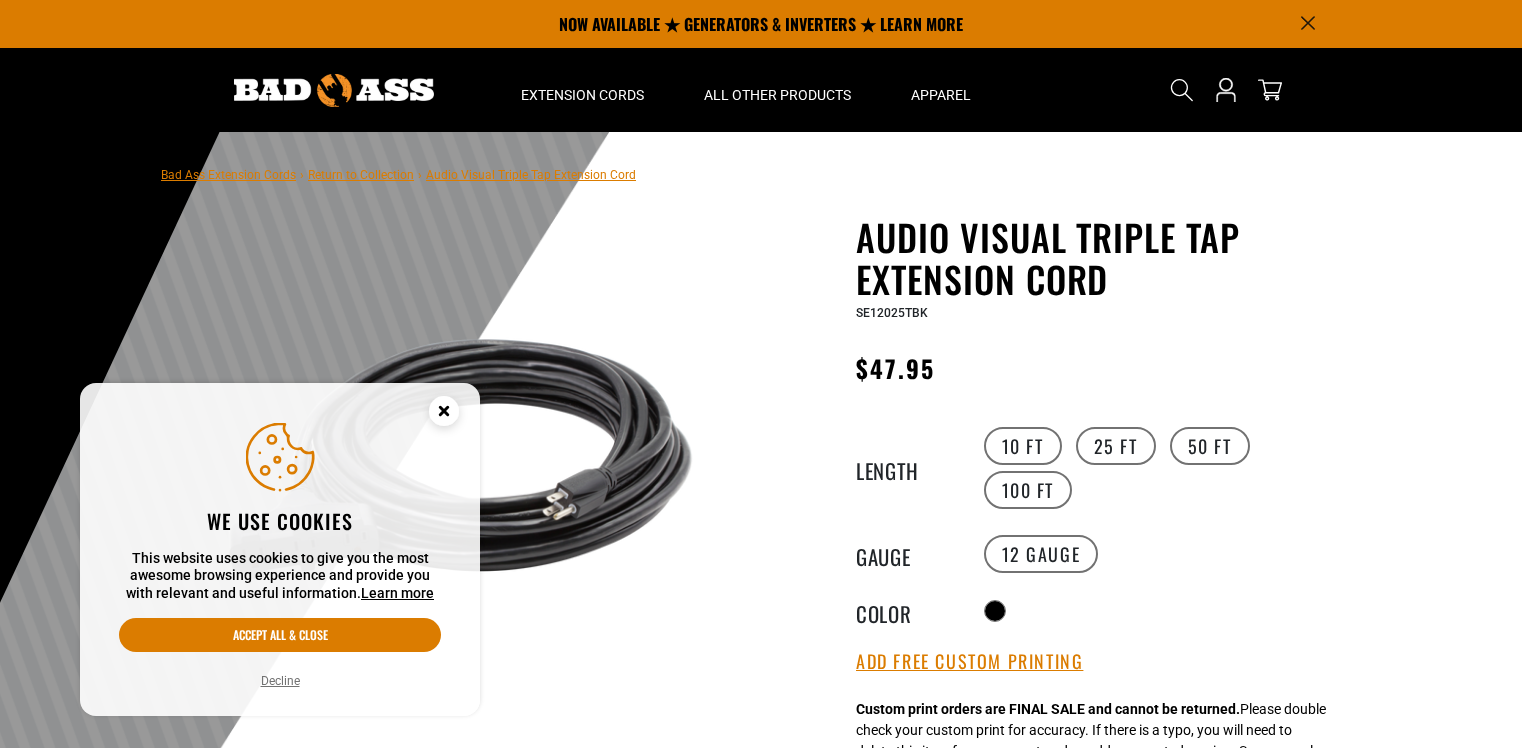 scroll, scrollTop: 0, scrollLeft: 0, axis: both 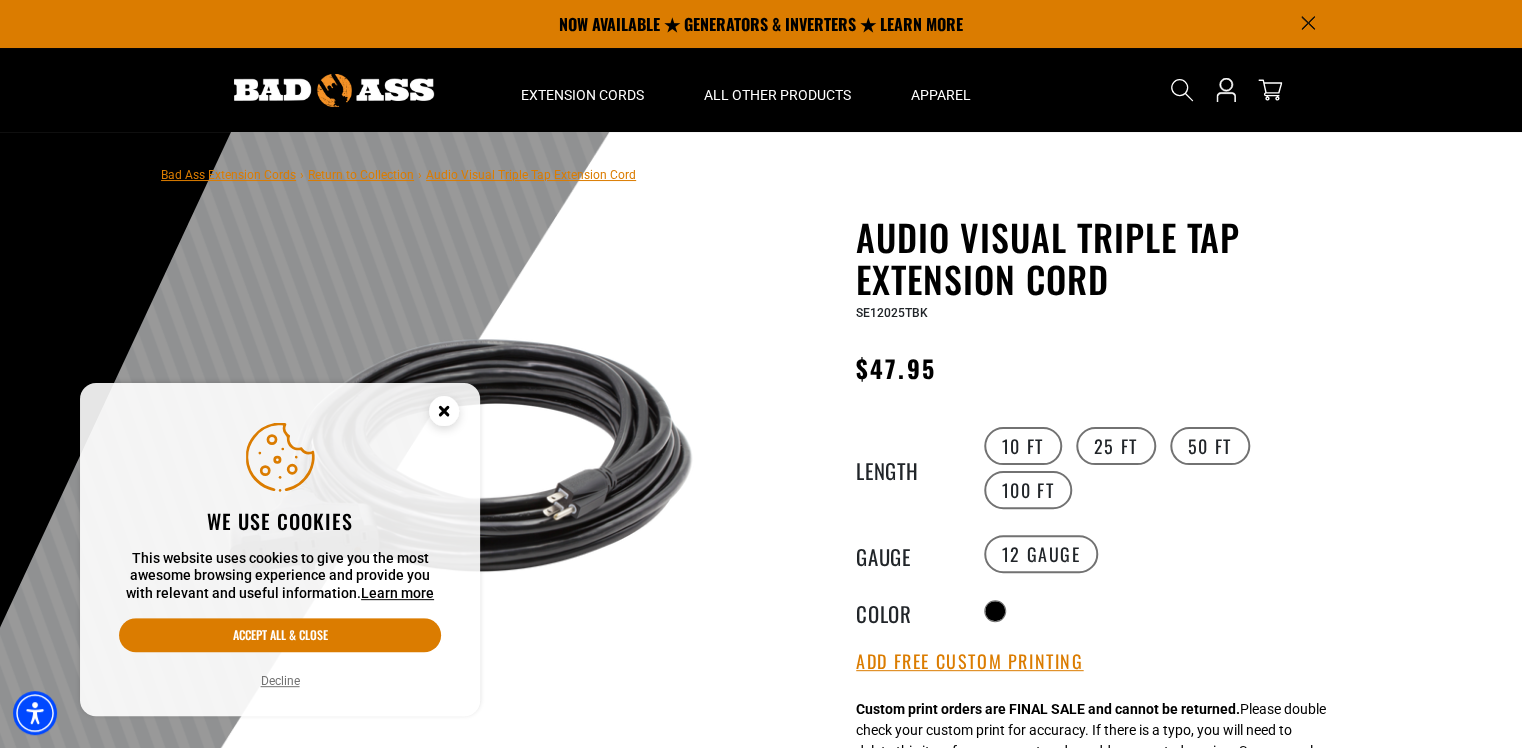 click 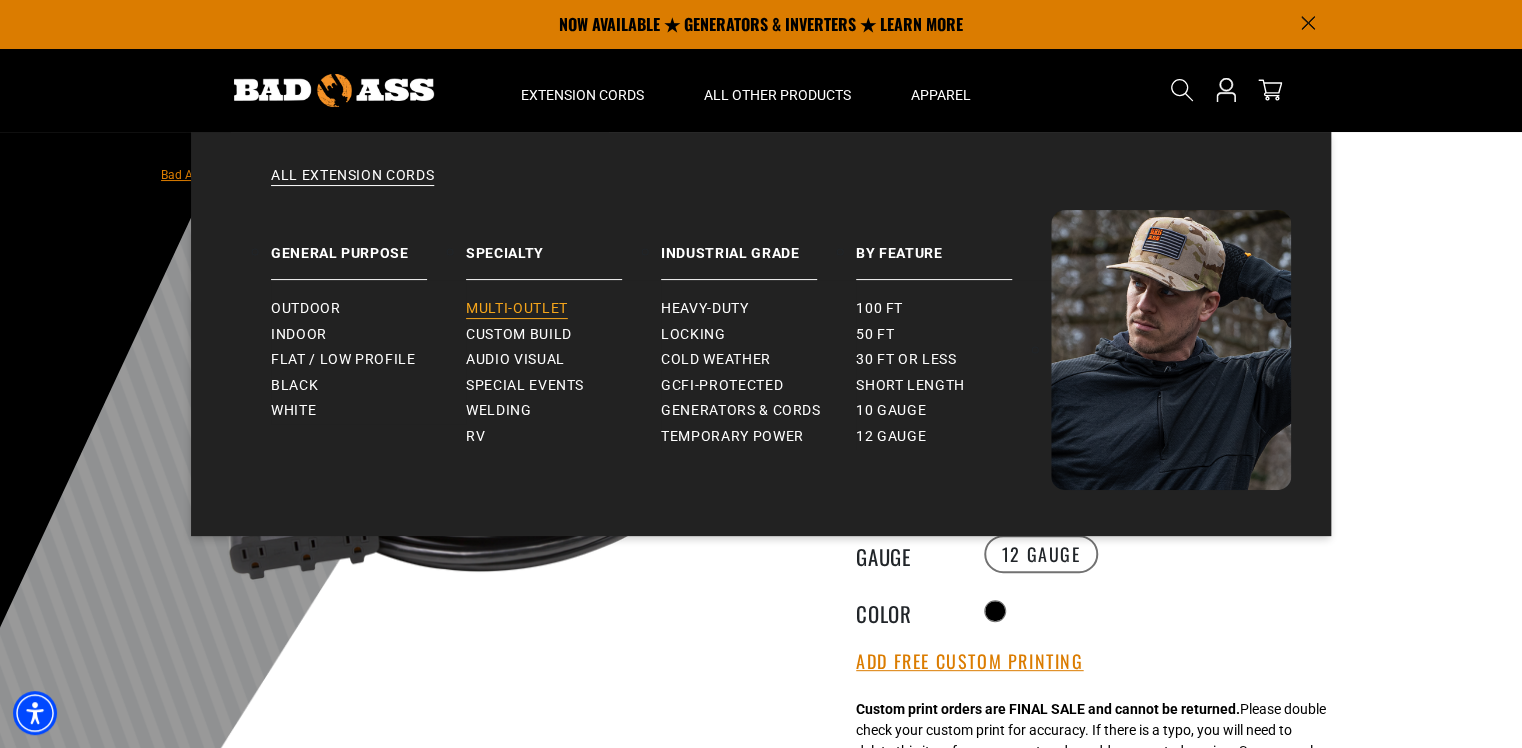 click on "Multi-Outlet" at bounding box center (517, 309) 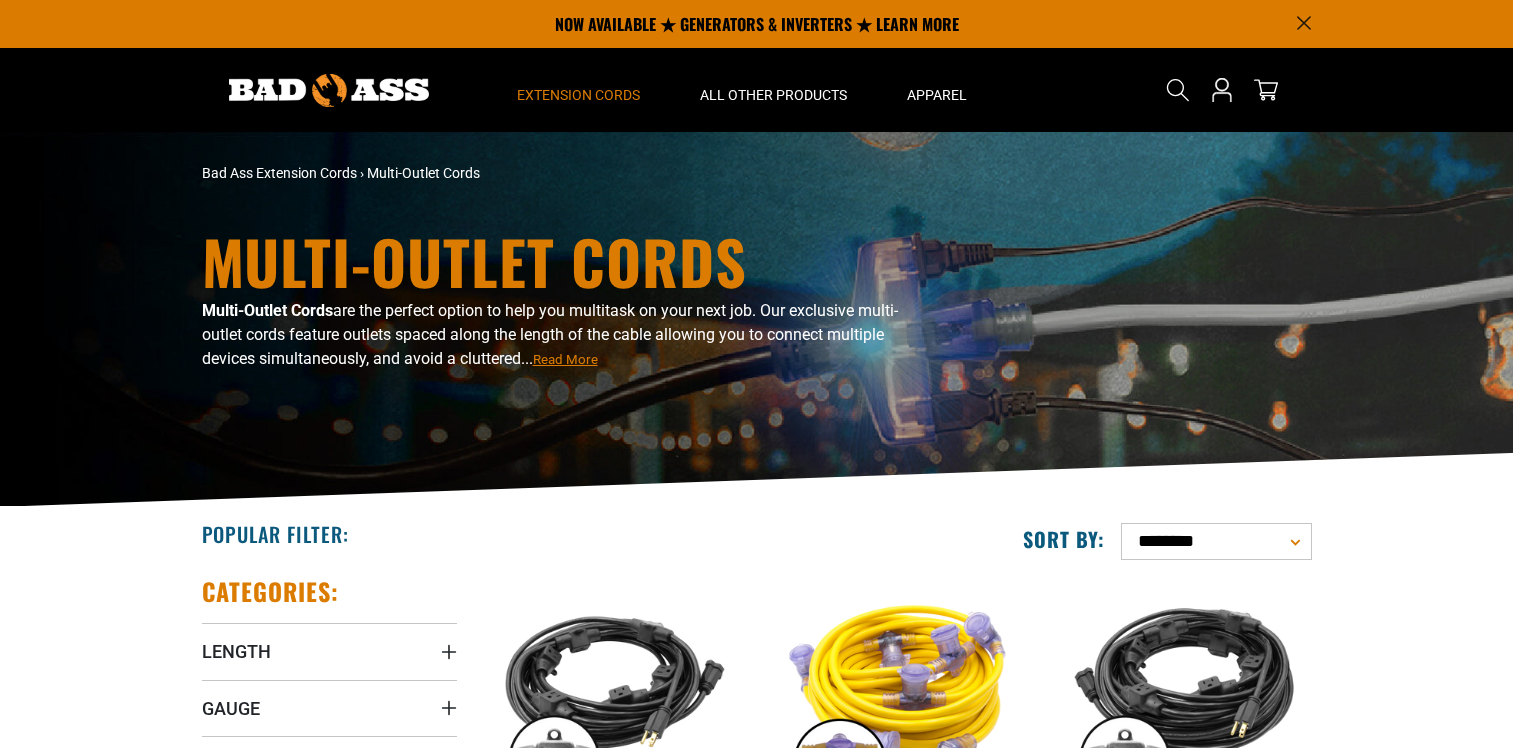 scroll, scrollTop: 0, scrollLeft: 0, axis: both 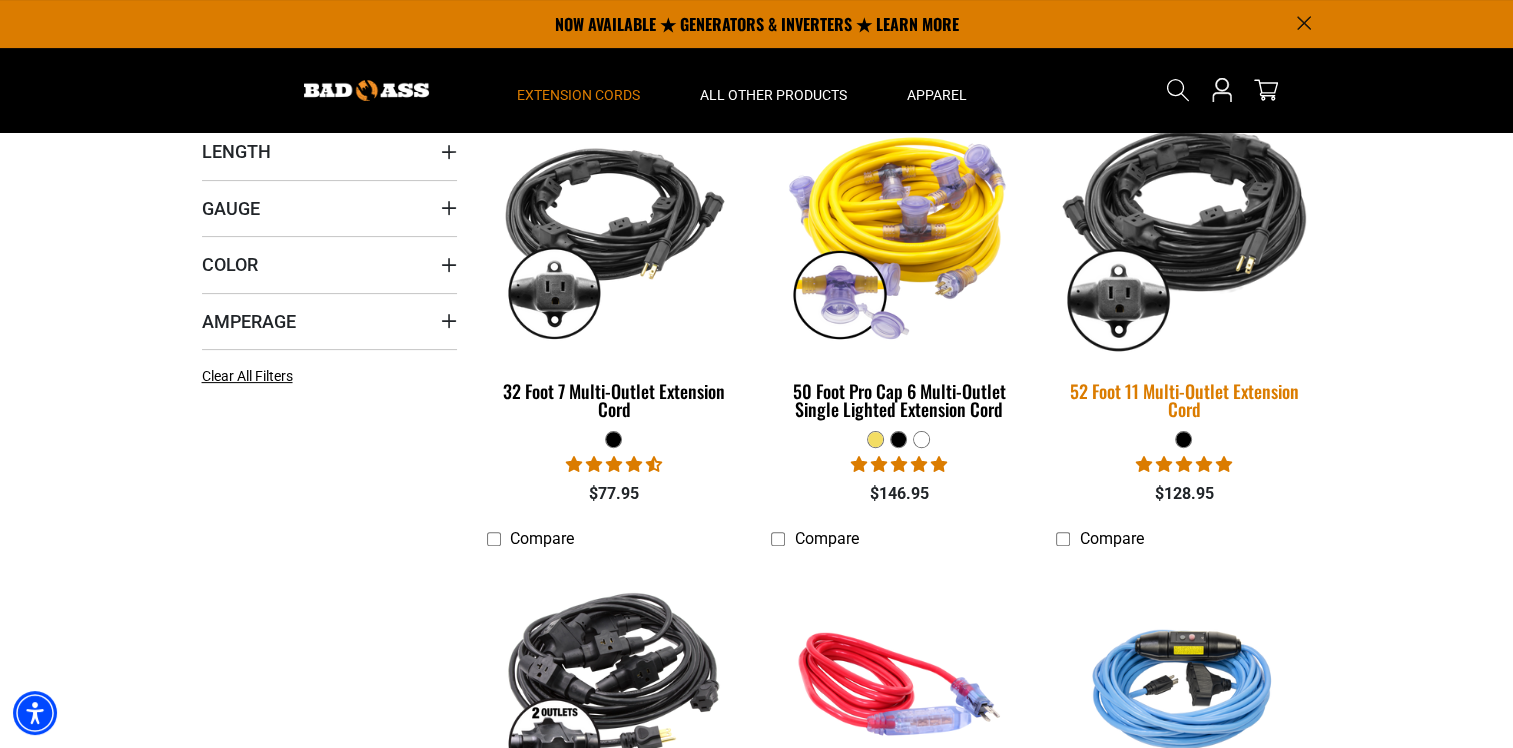 click at bounding box center [1184, 233] 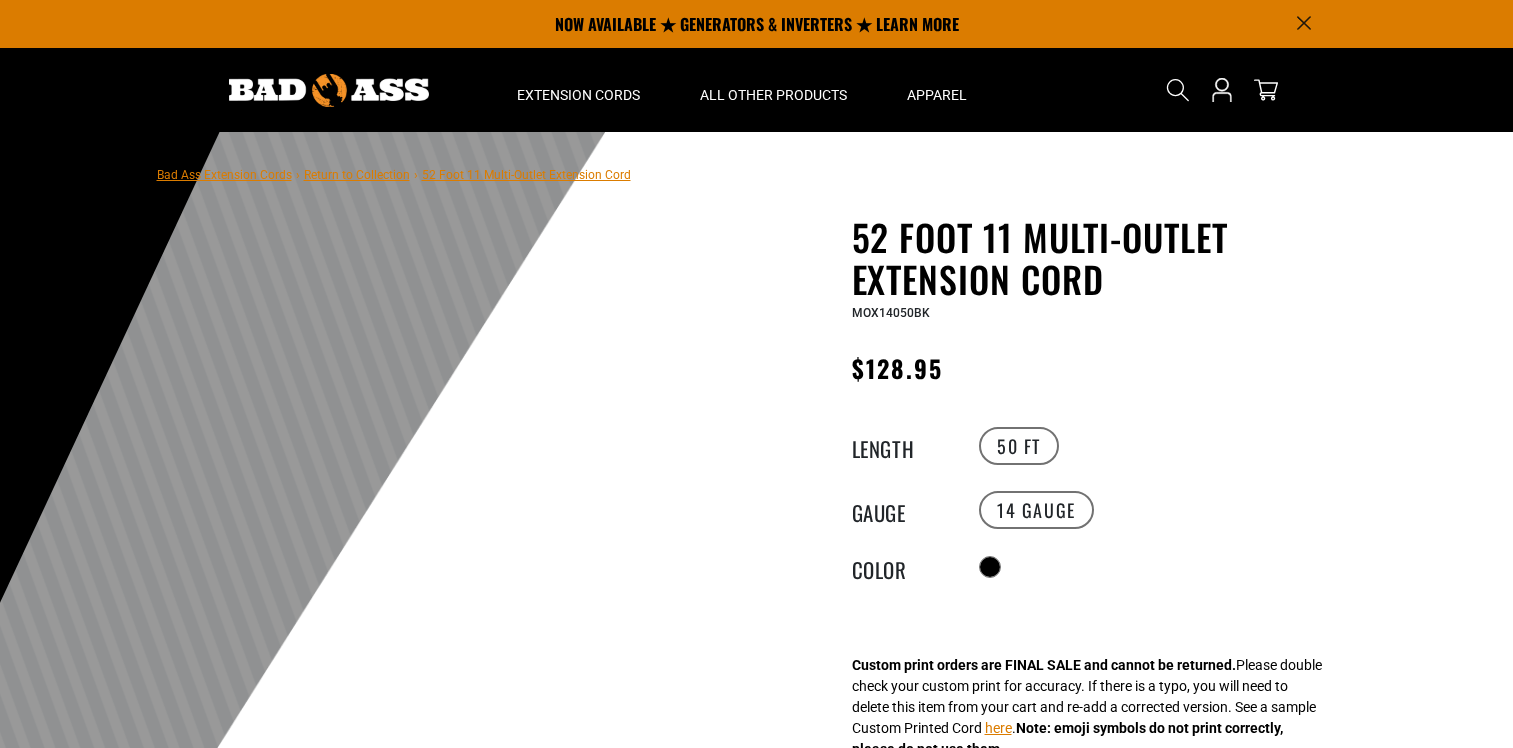 scroll, scrollTop: 0, scrollLeft: 0, axis: both 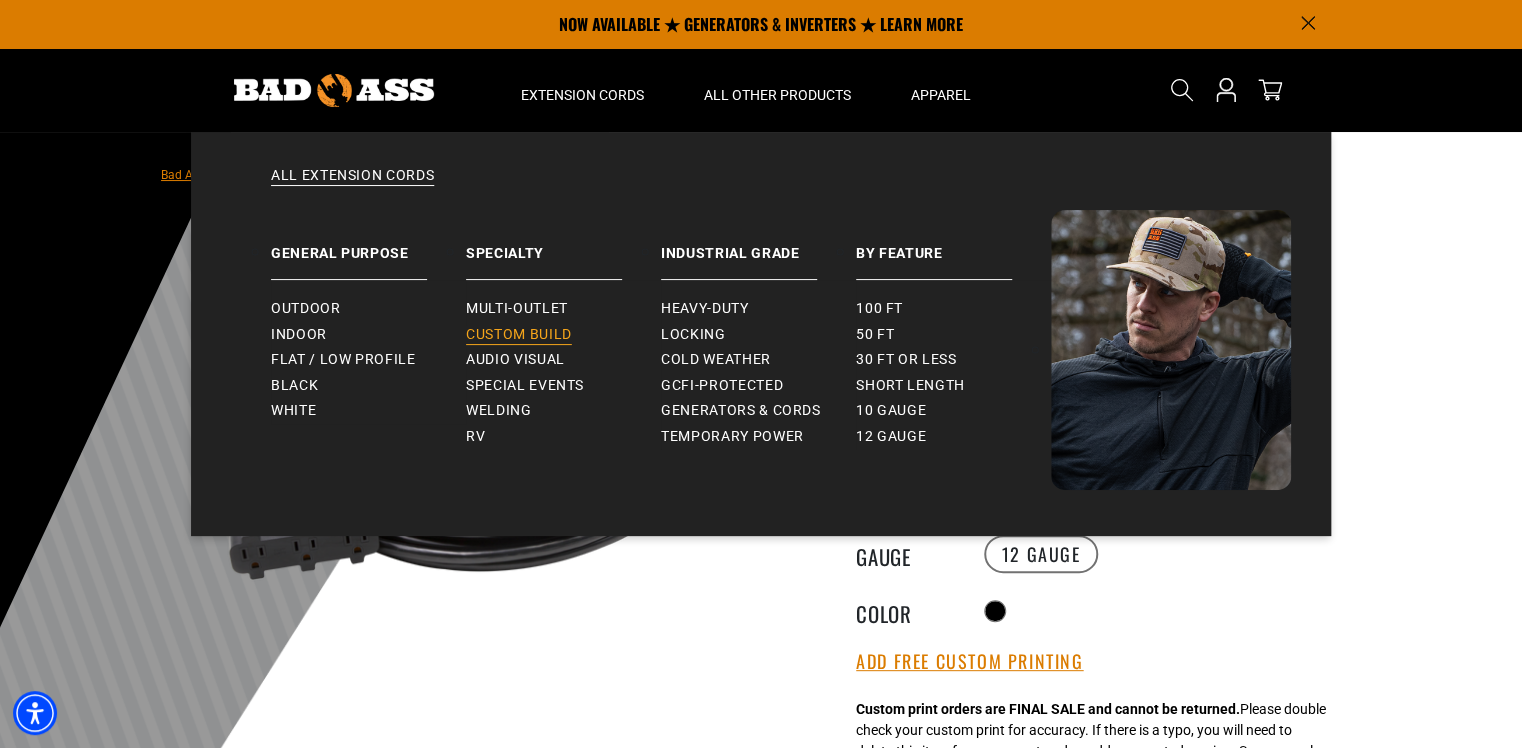 click on "Custom Build" at bounding box center [519, 335] 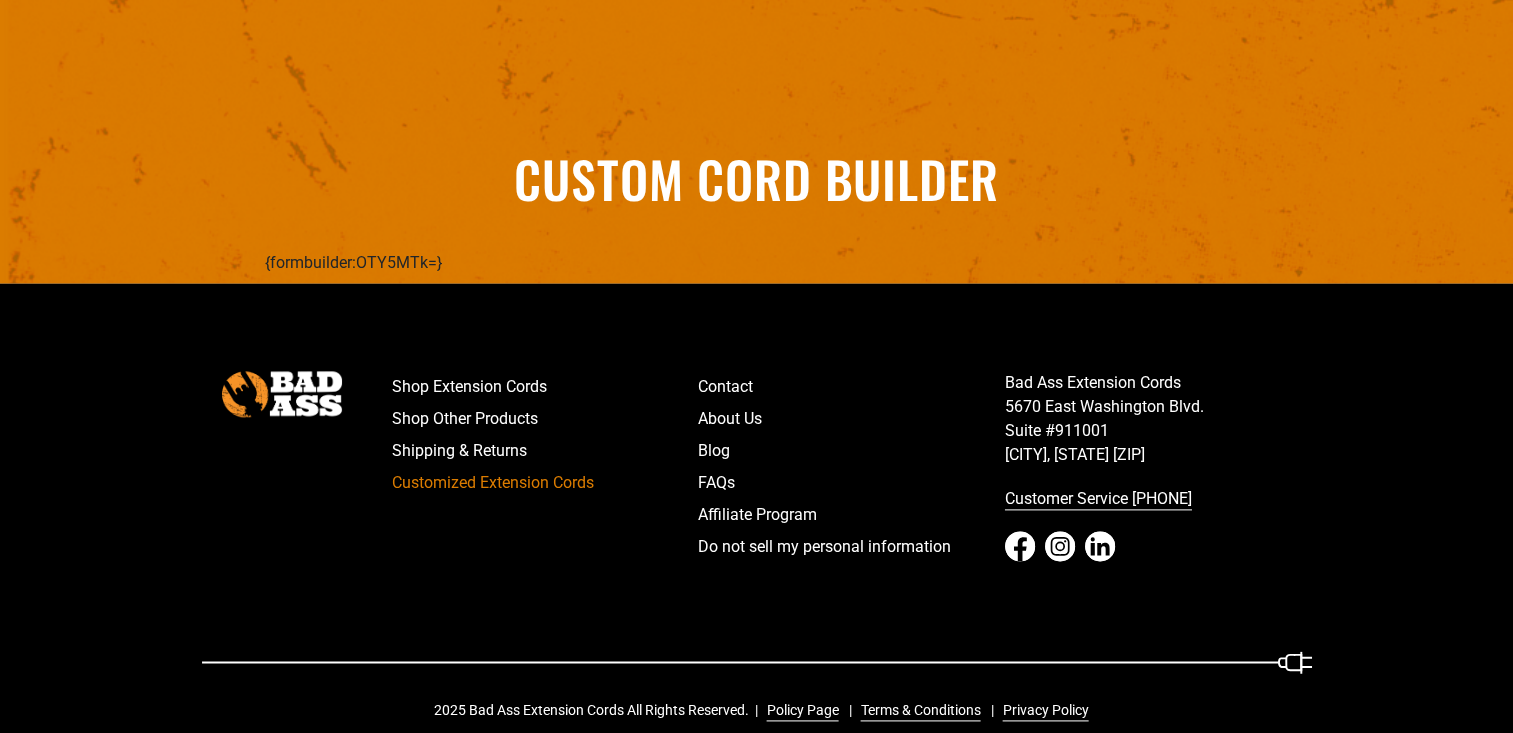 scroll, scrollTop: 0, scrollLeft: 0, axis: both 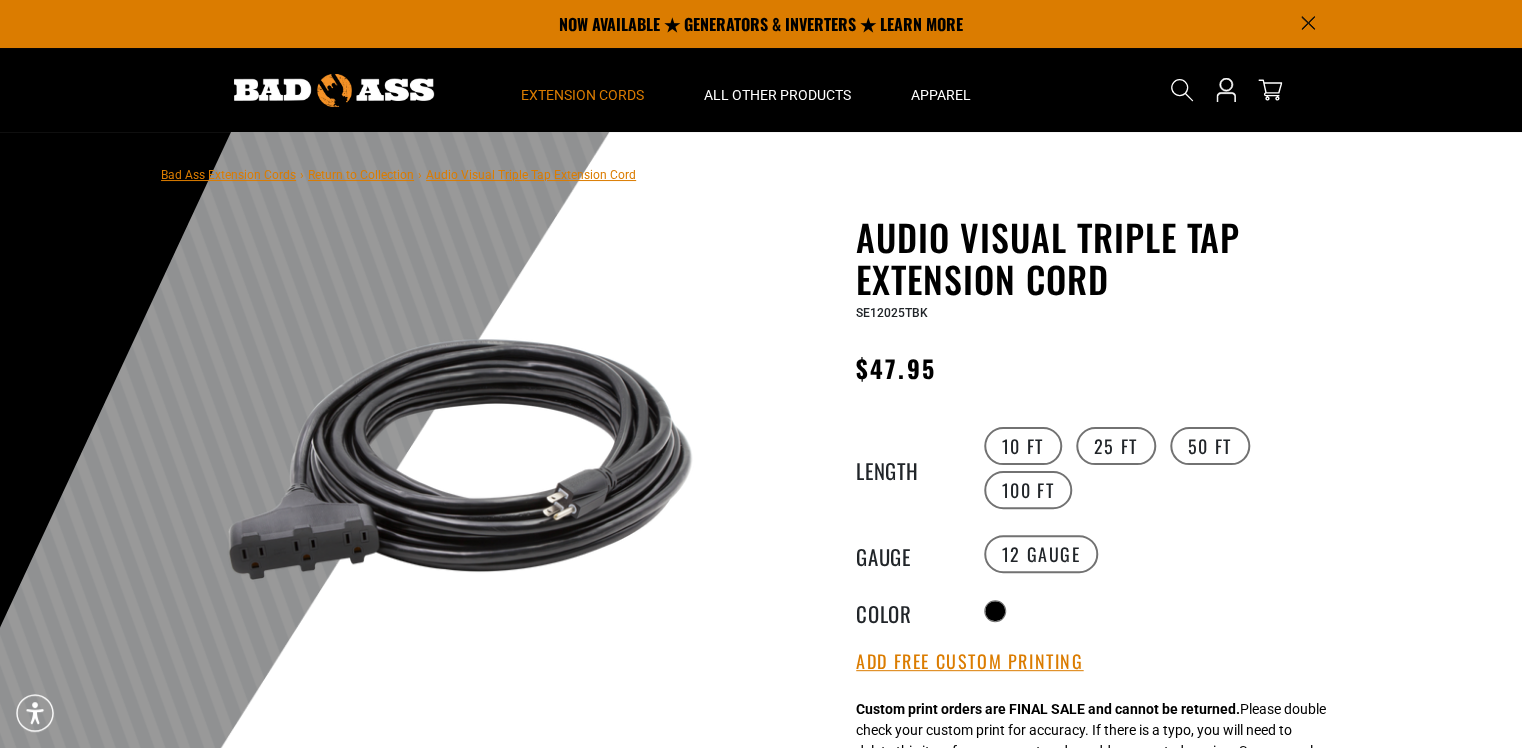 click on "Extension Cords" at bounding box center (582, 95) 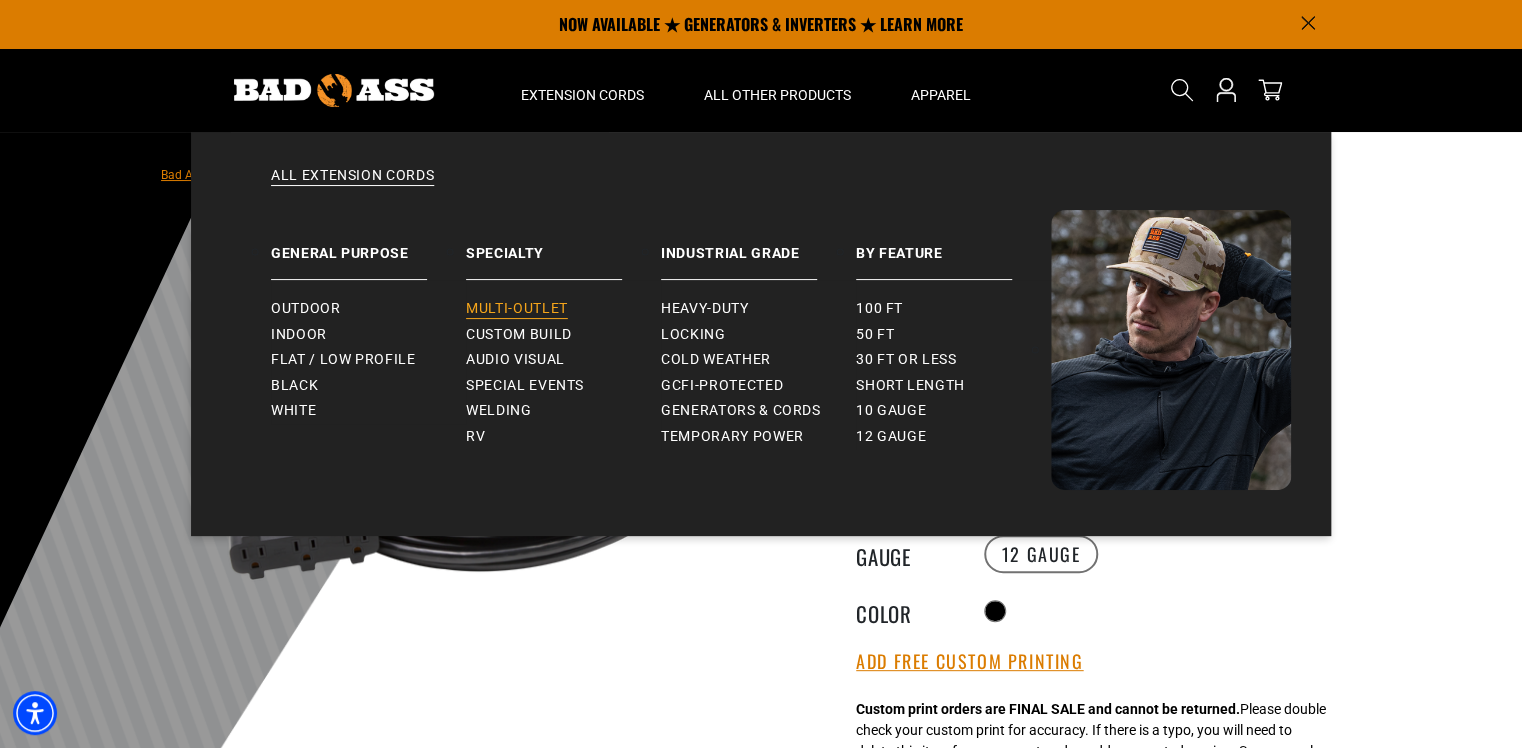 click on "Multi-Outlet" at bounding box center (517, 309) 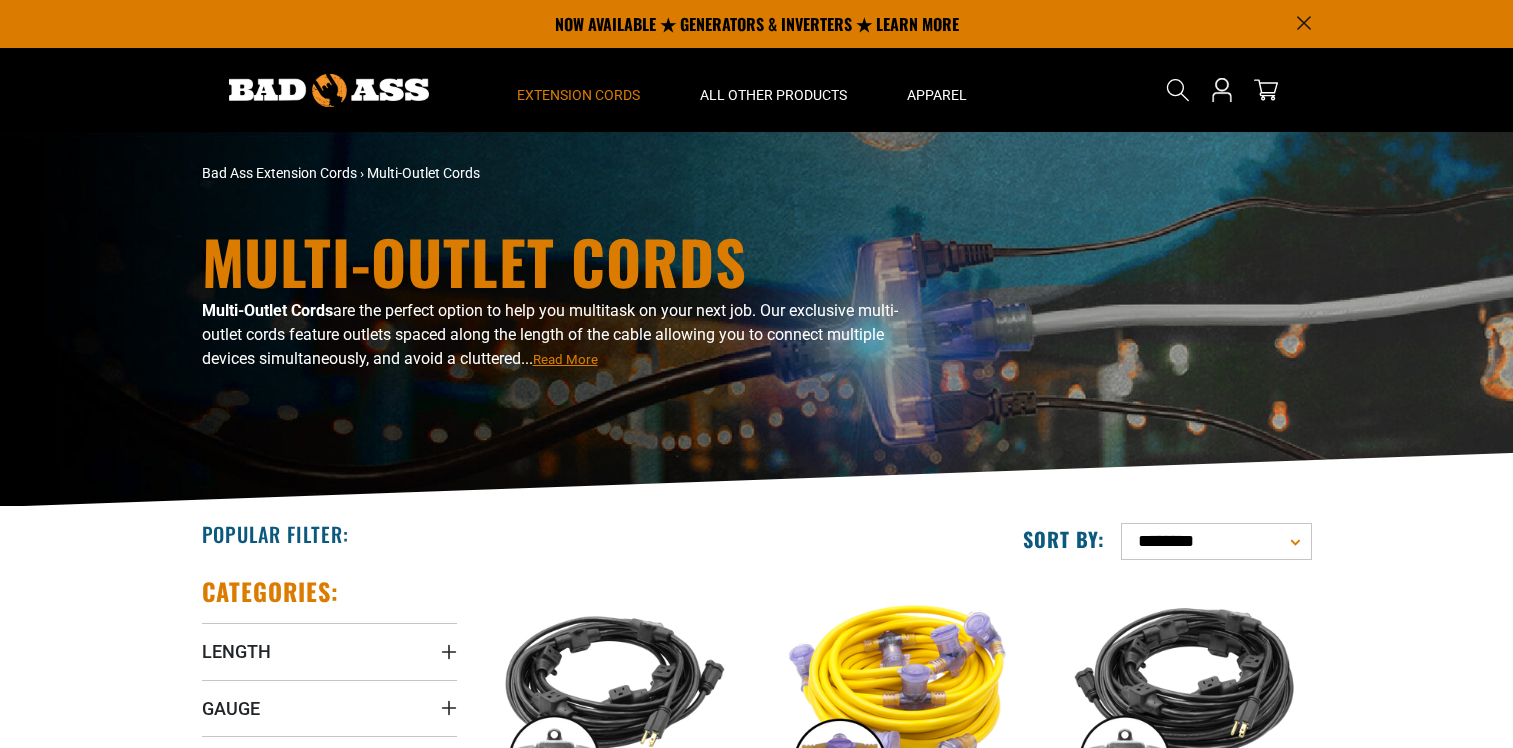 scroll, scrollTop: 0, scrollLeft: 0, axis: both 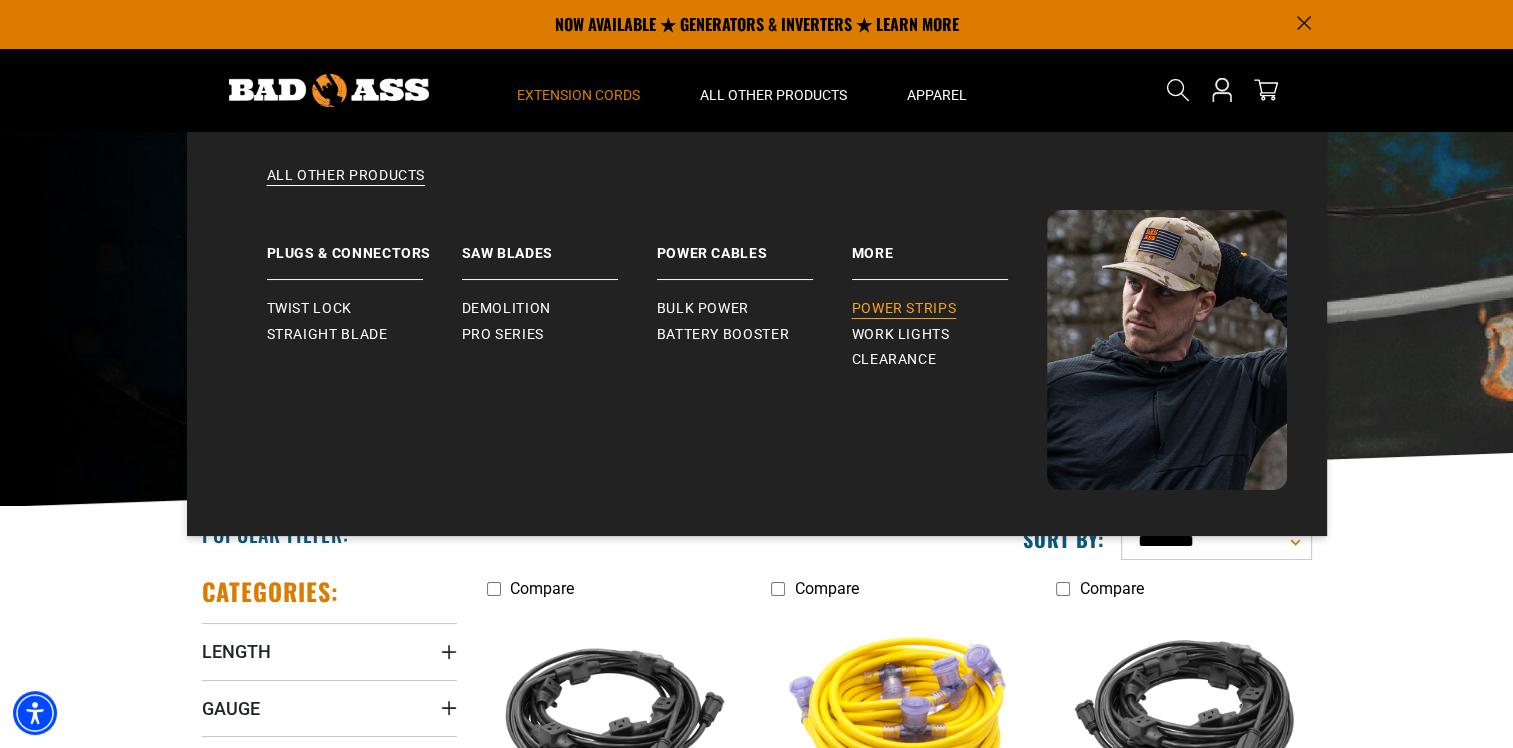 click on "Power Strips" at bounding box center (904, 309) 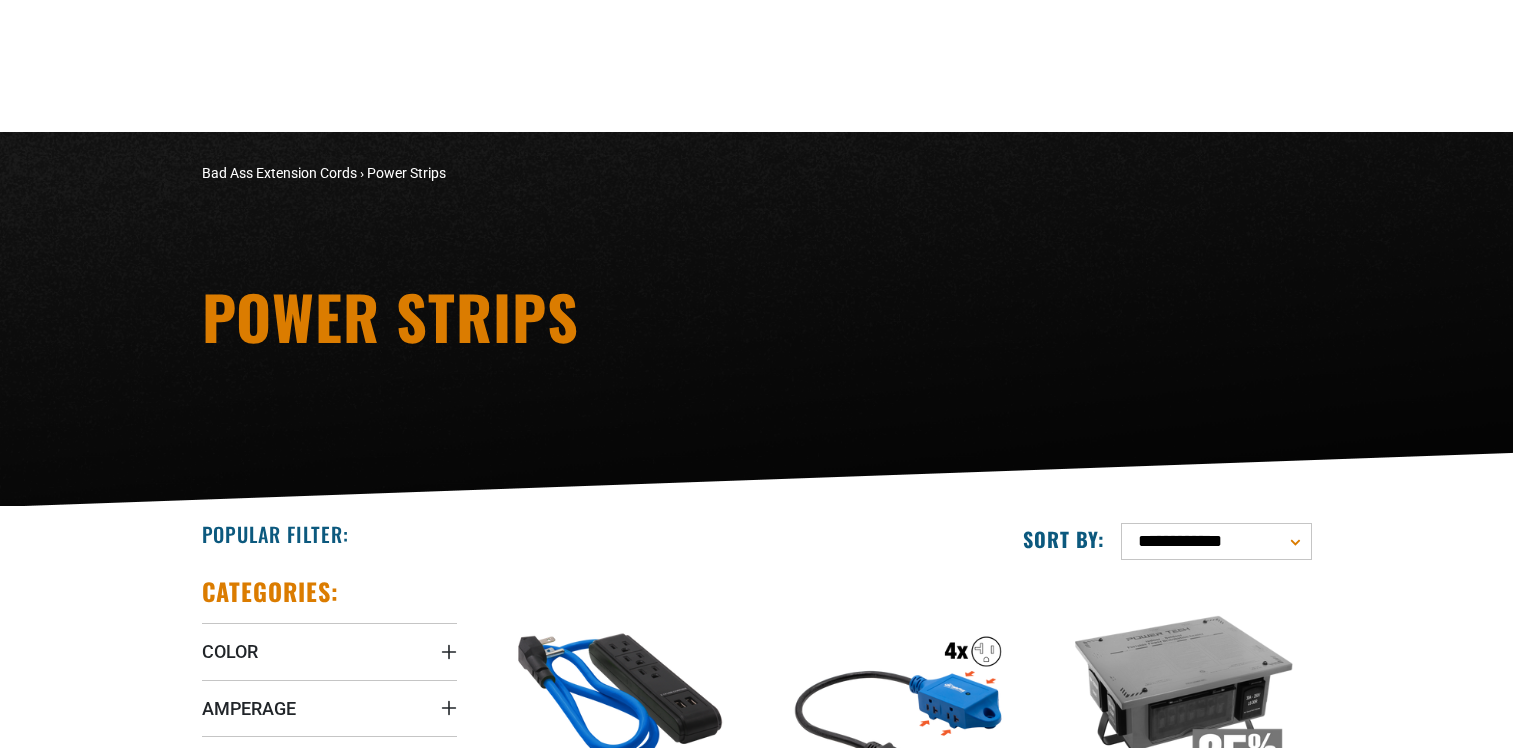 scroll, scrollTop: 500, scrollLeft: 0, axis: vertical 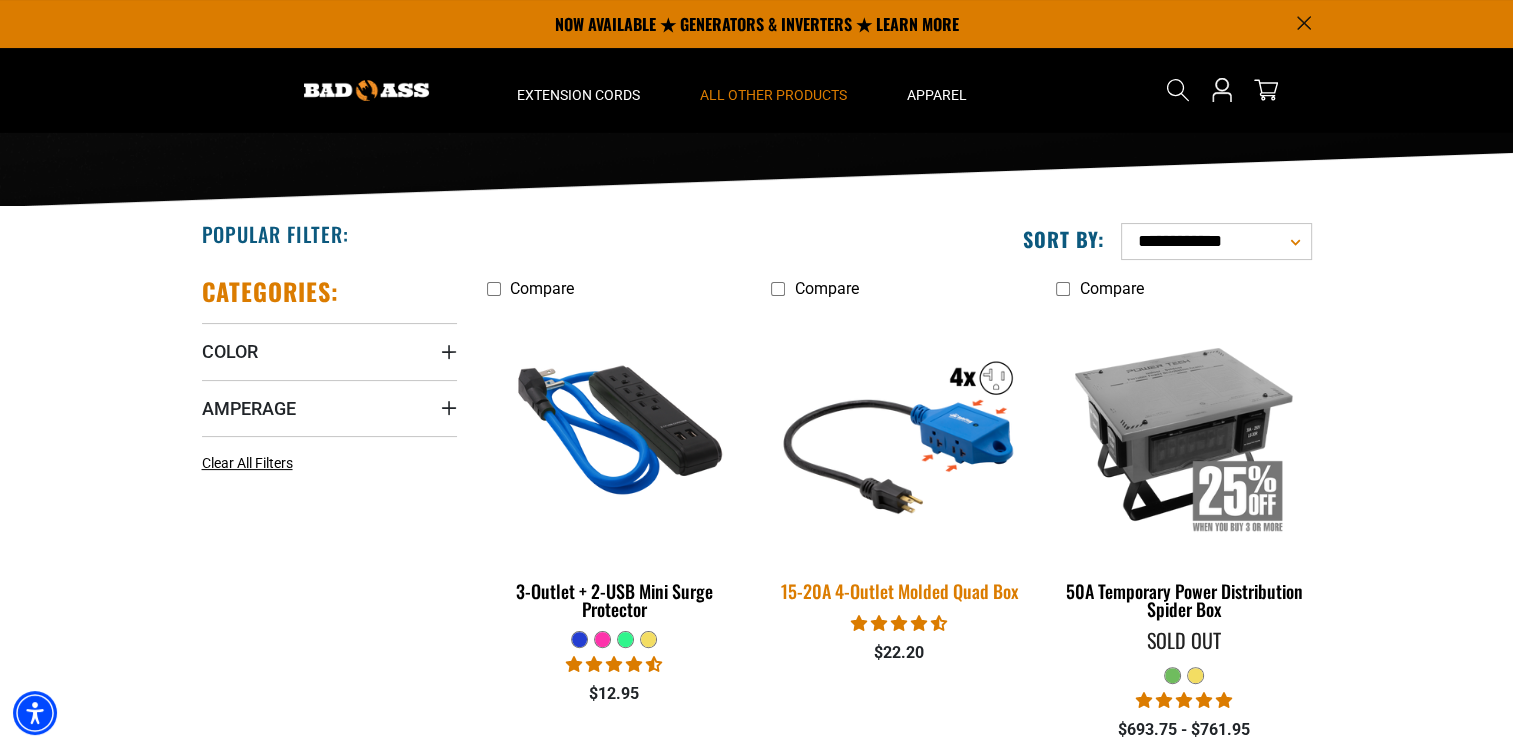 click at bounding box center (899, 433) 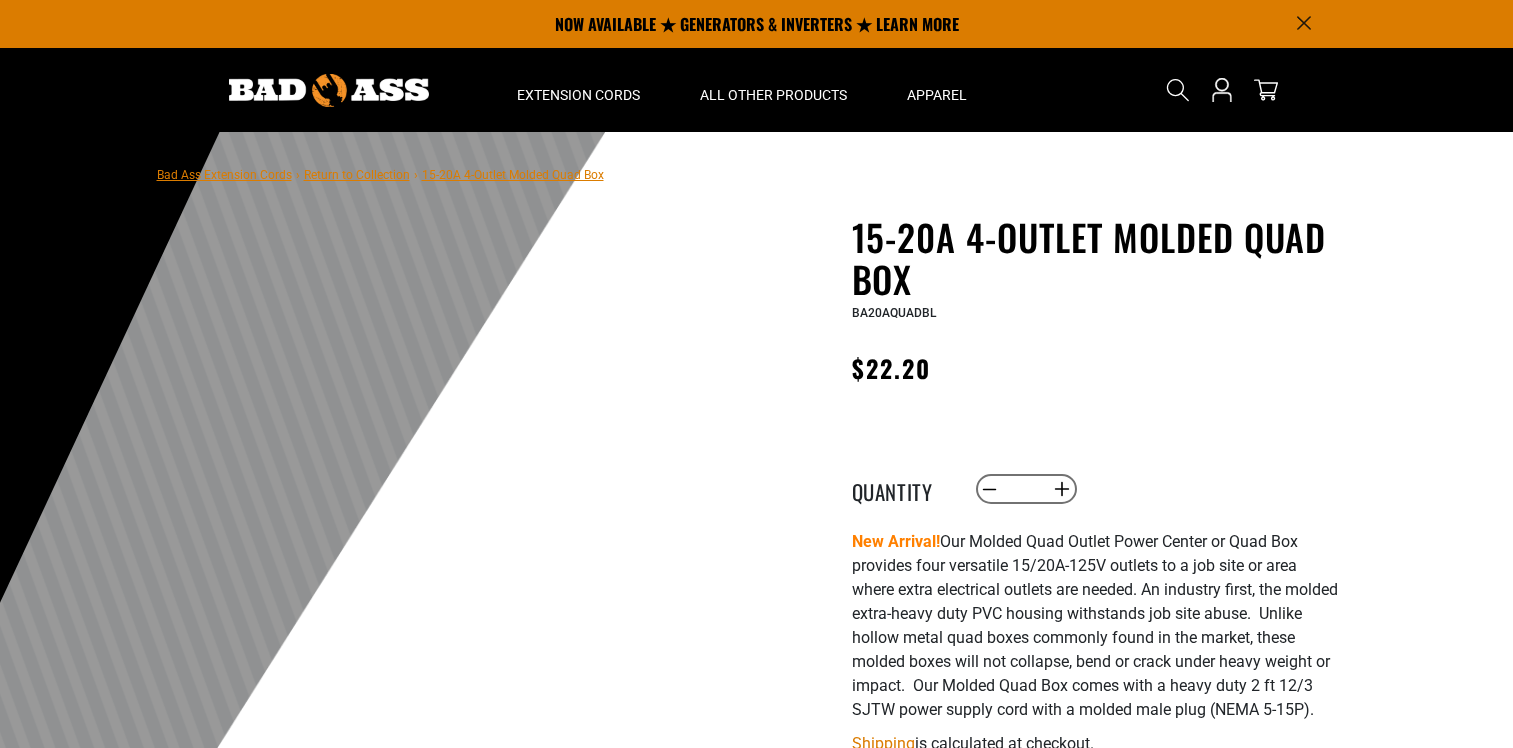 scroll, scrollTop: 0, scrollLeft: 0, axis: both 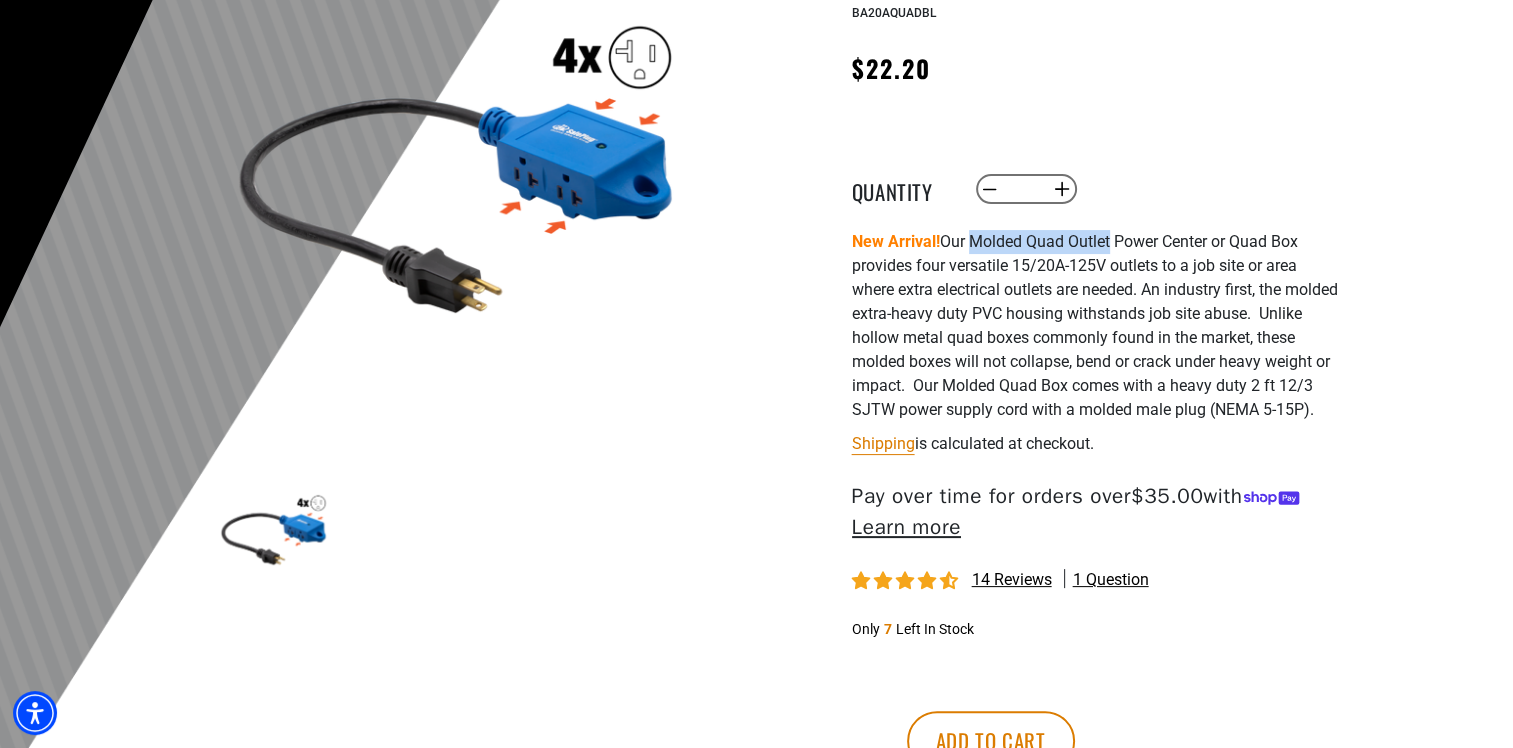 drag, startPoint x: 973, startPoint y: 242, endPoint x: 1113, endPoint y: 246, distance: 140.05713 